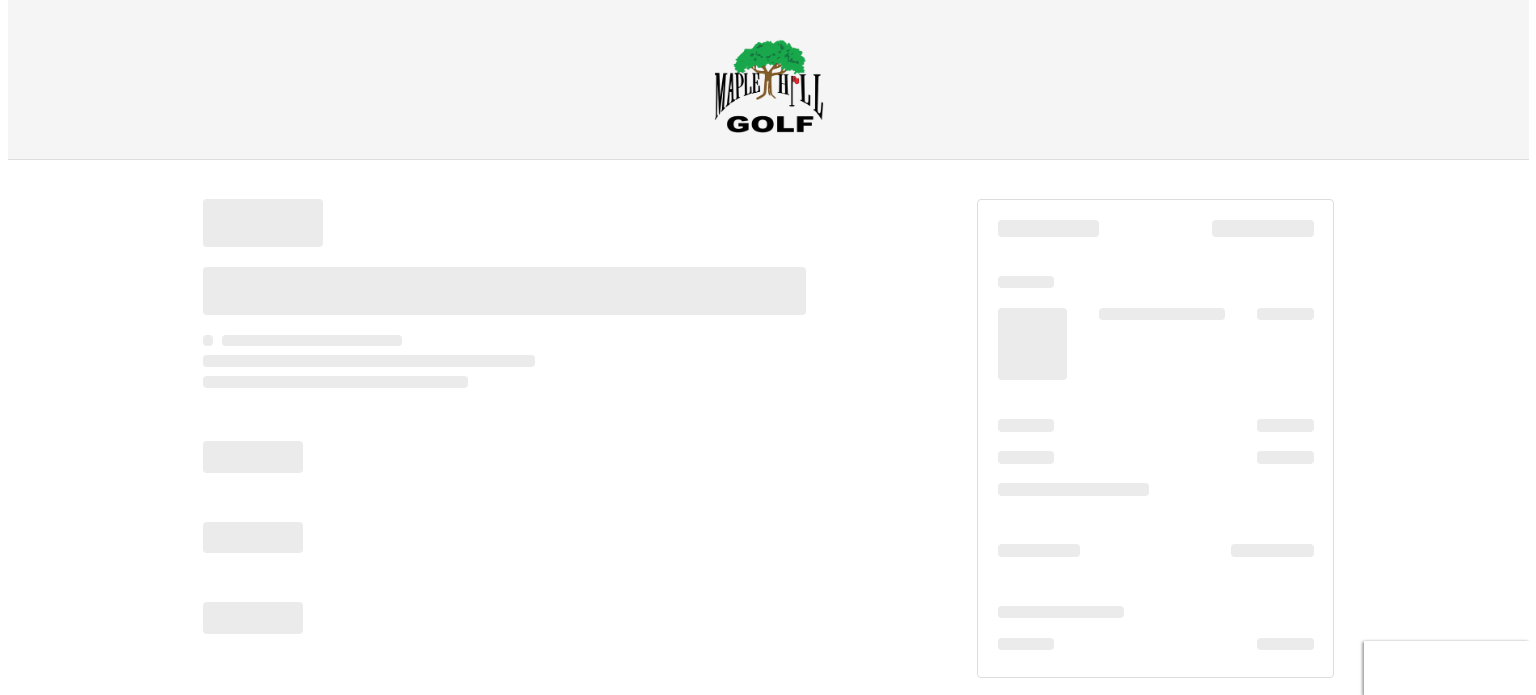 scroll, scrollTop: 0, scrollLeft: 0, axis: both 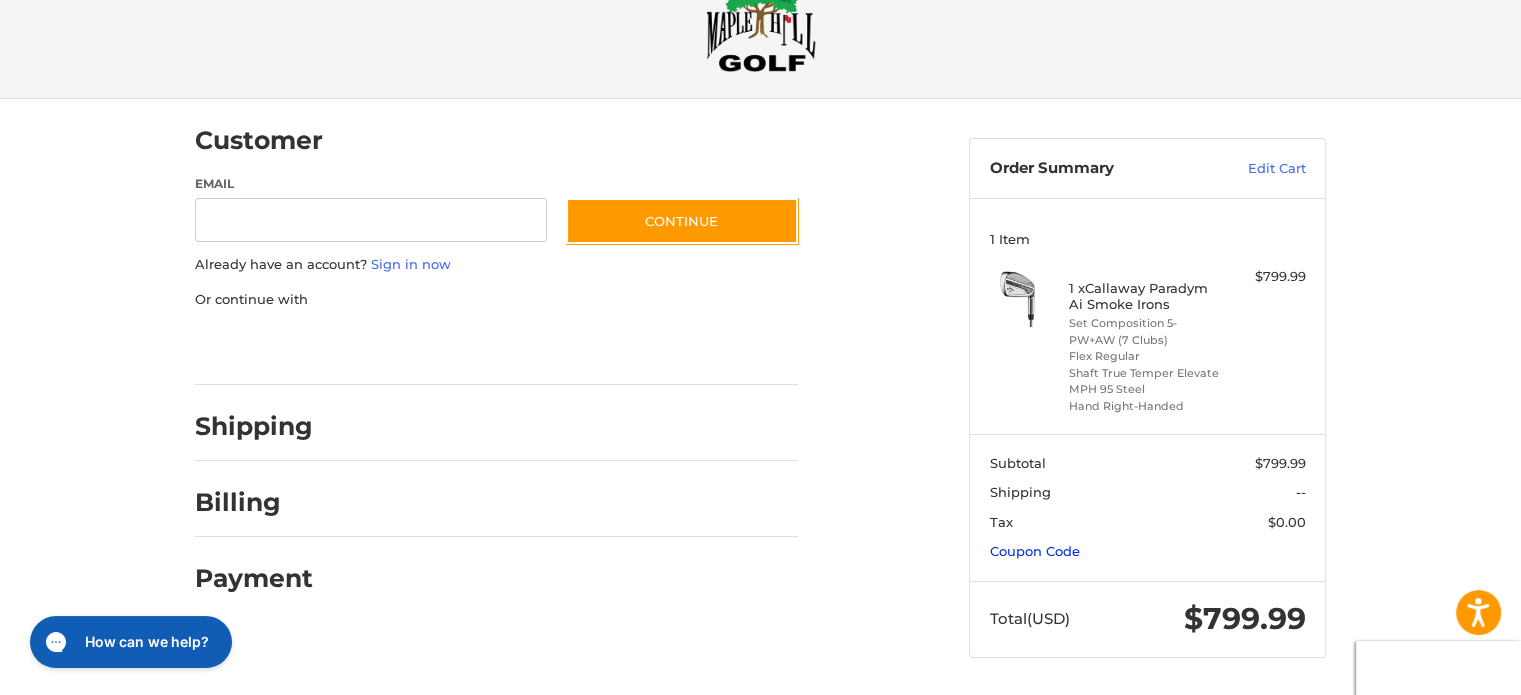 click on "Coupon Code" at bounding box center [1035, 551] 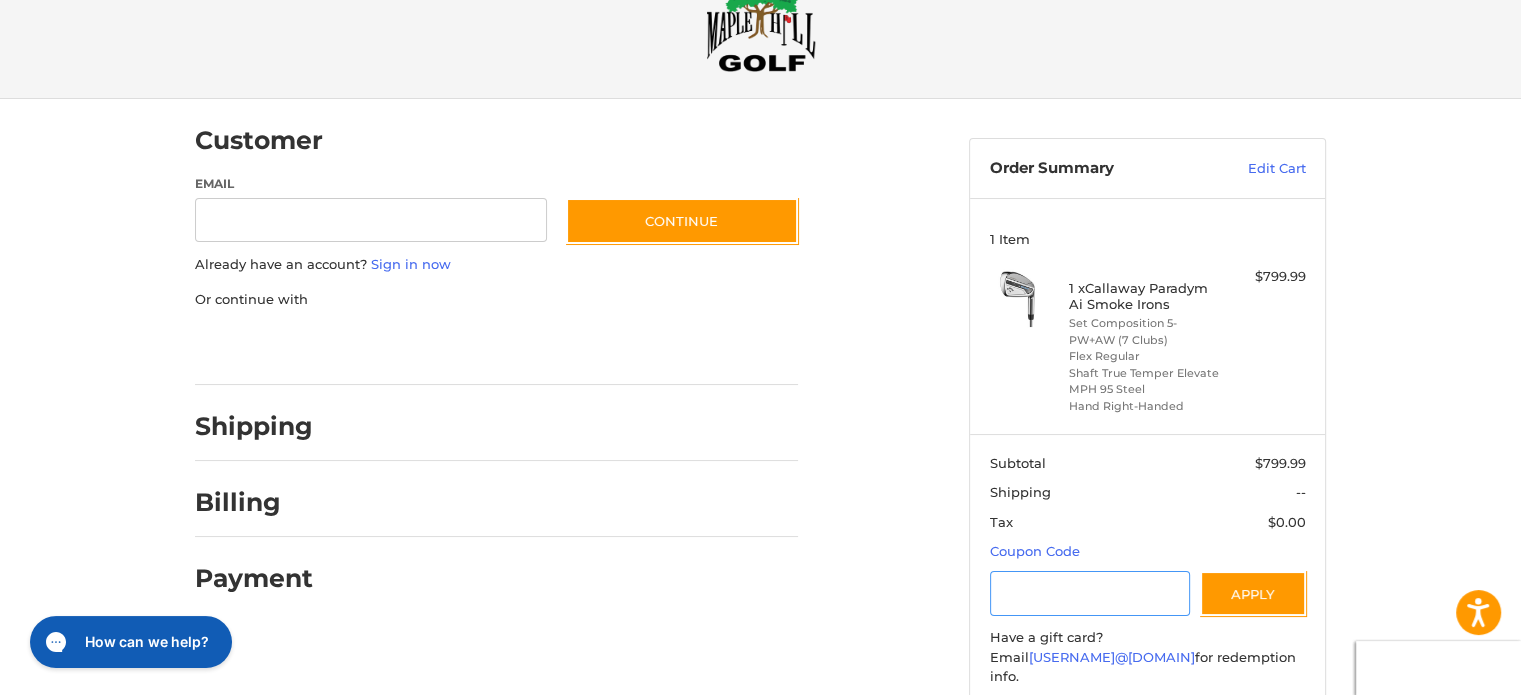 click at bounding box center (1090, 593) 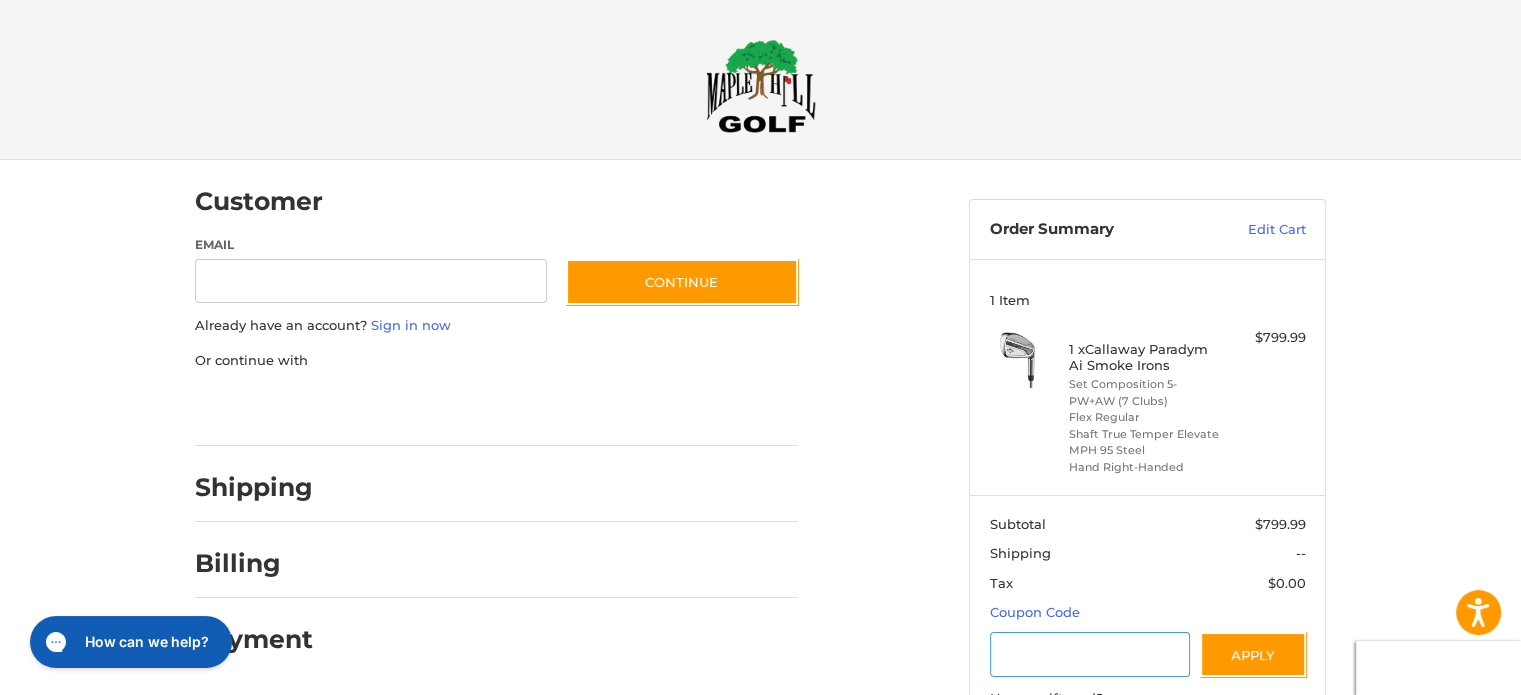 scroll, scrollTop: 167, scrollLeft: 0, axis: vertical 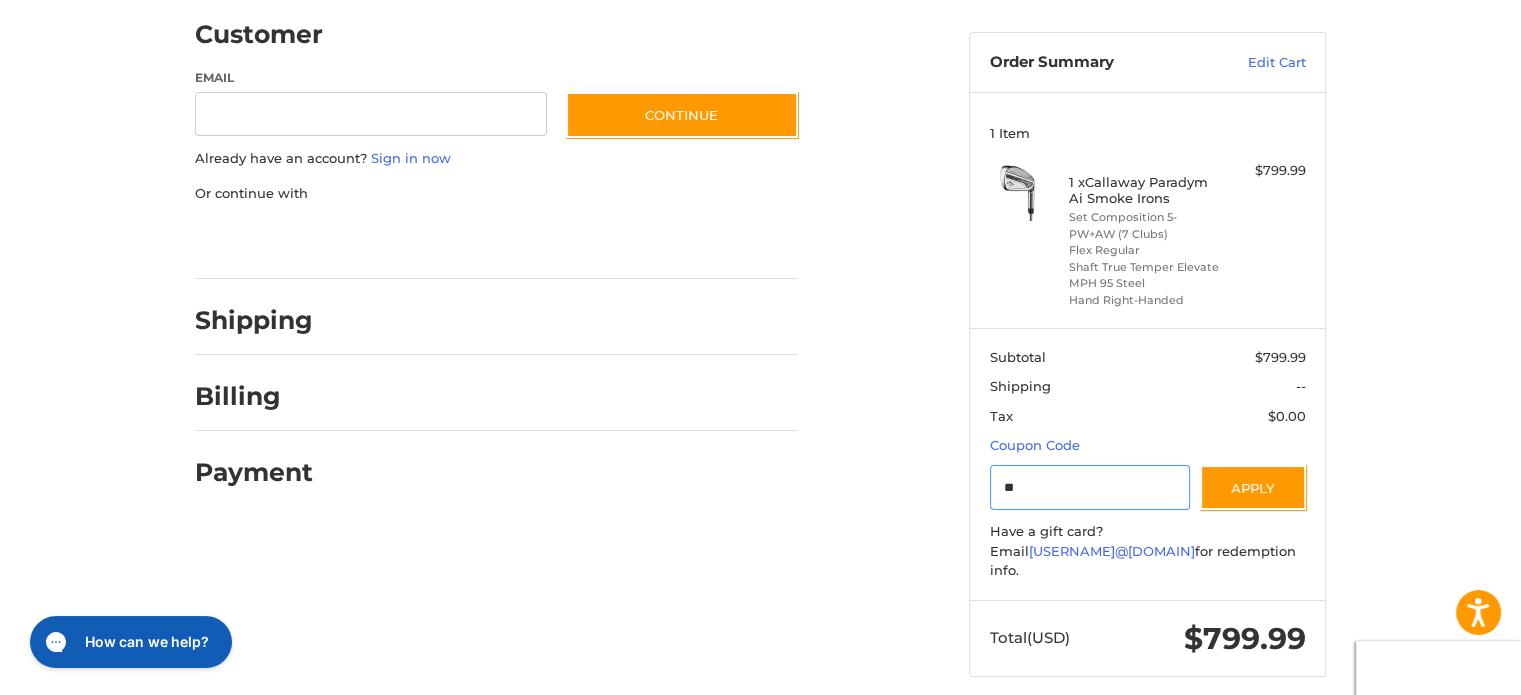 type on "*" 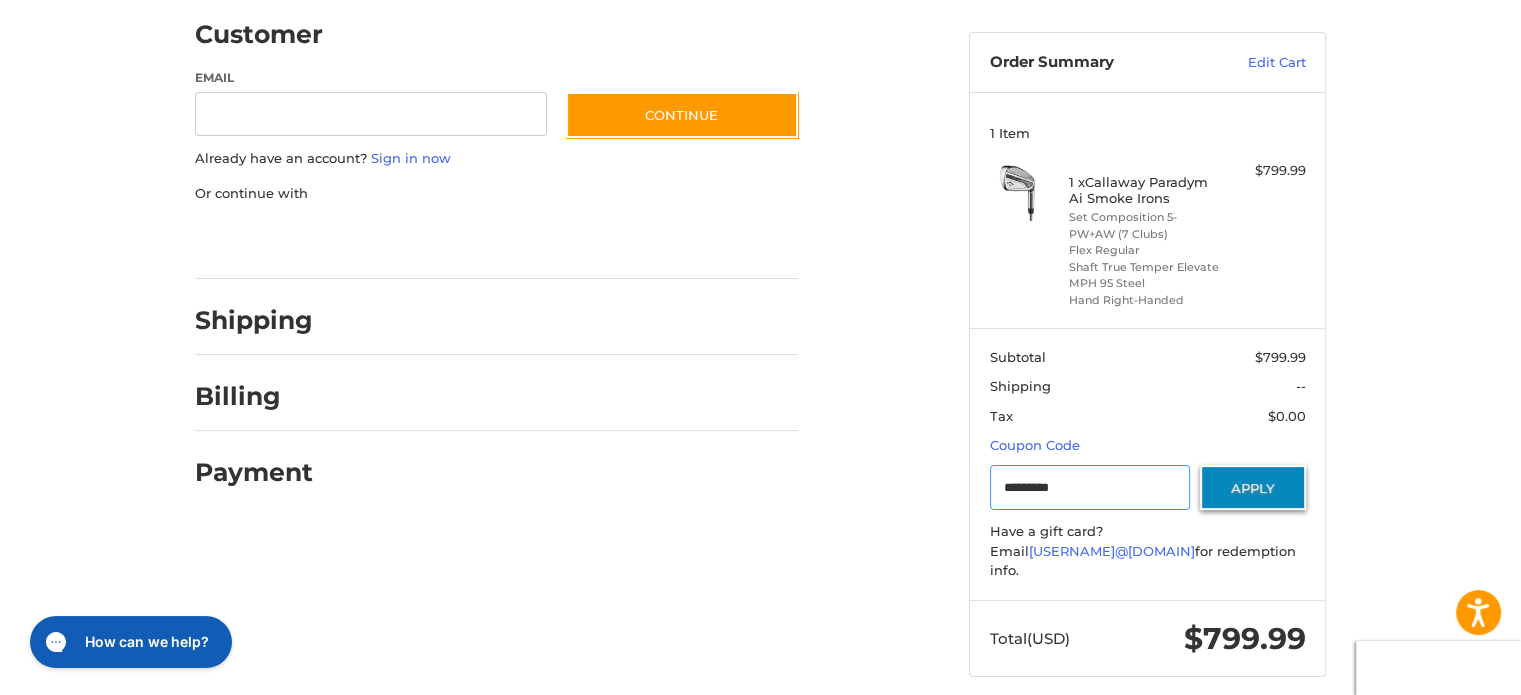 type on "*********" 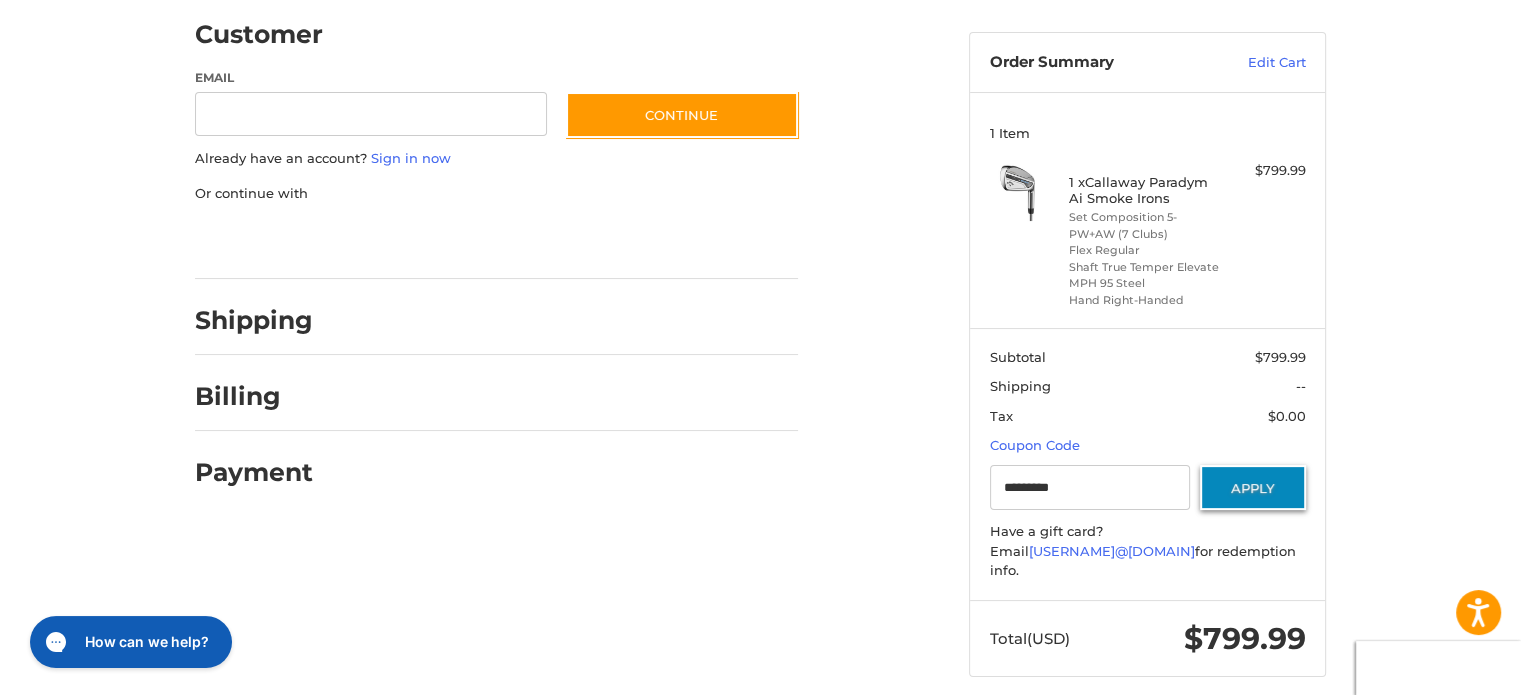 click on "Apply" at bounding box center [1253, 487] 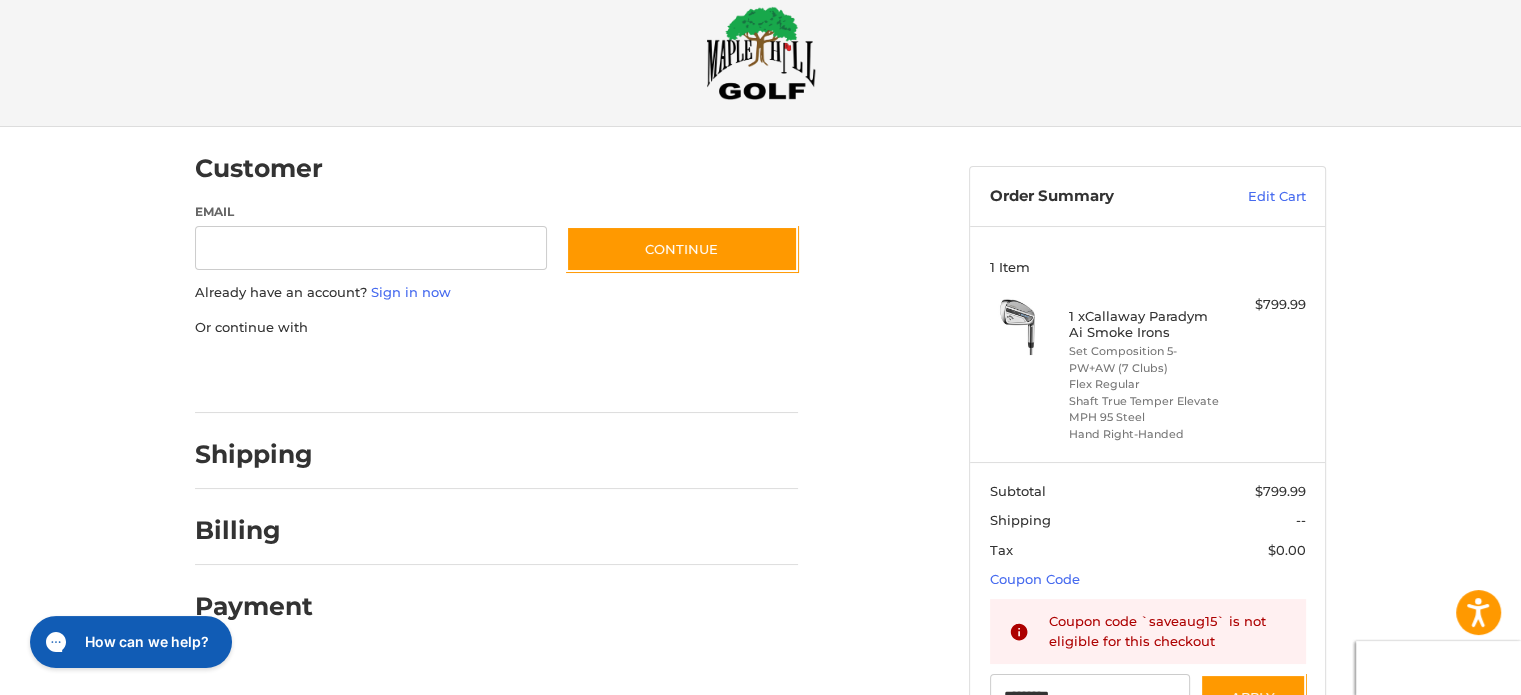 scroll, scrollTop: 0, scrollLeft: 0, axis: both 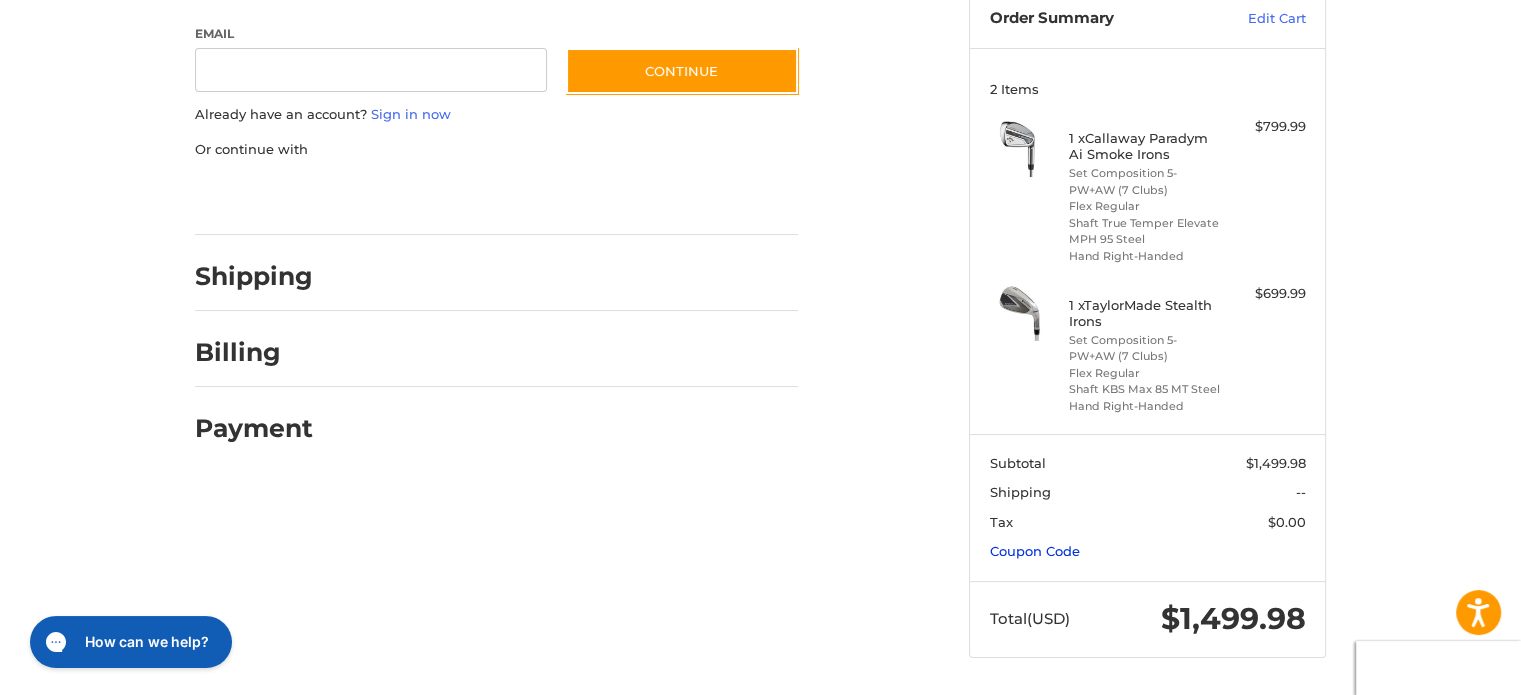 click on "Coupon Code" at bounding box center (1035, 551) 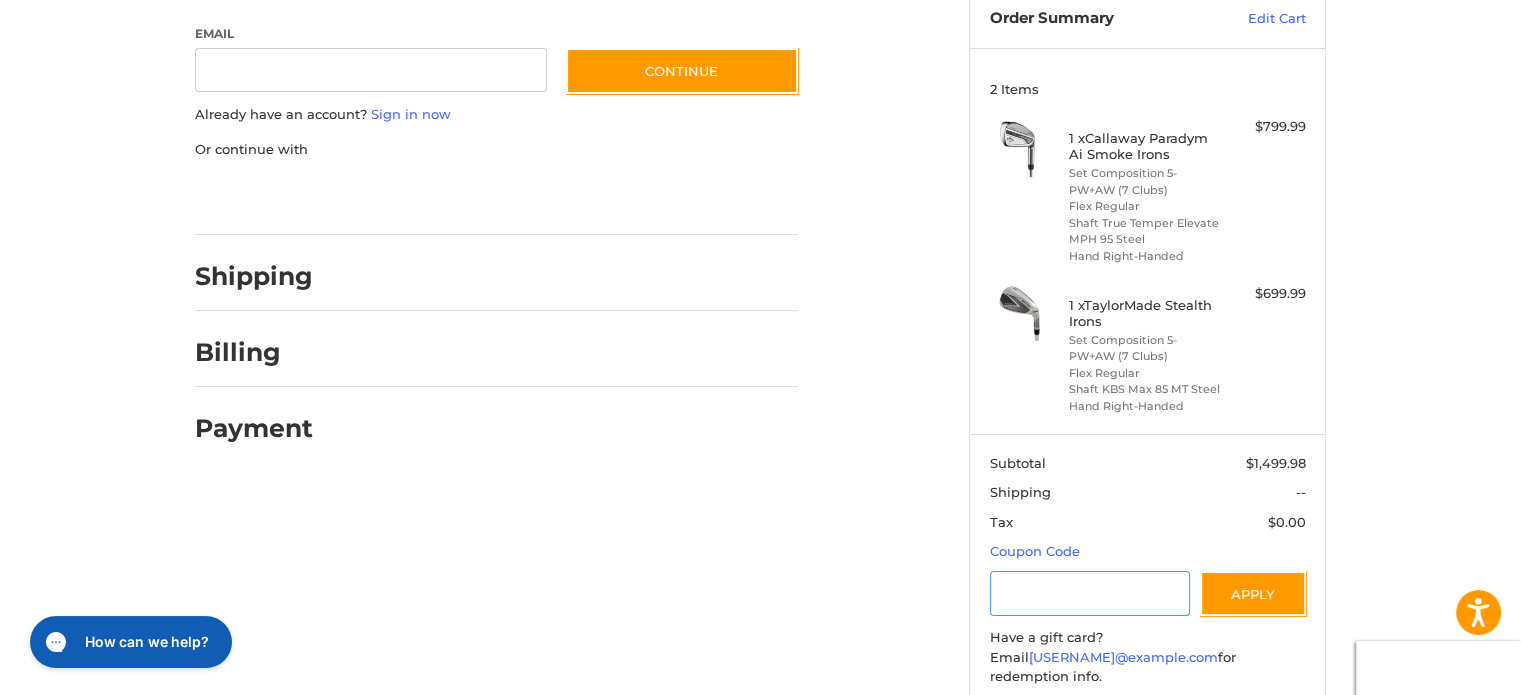 click at bounding box center [1090, 593] 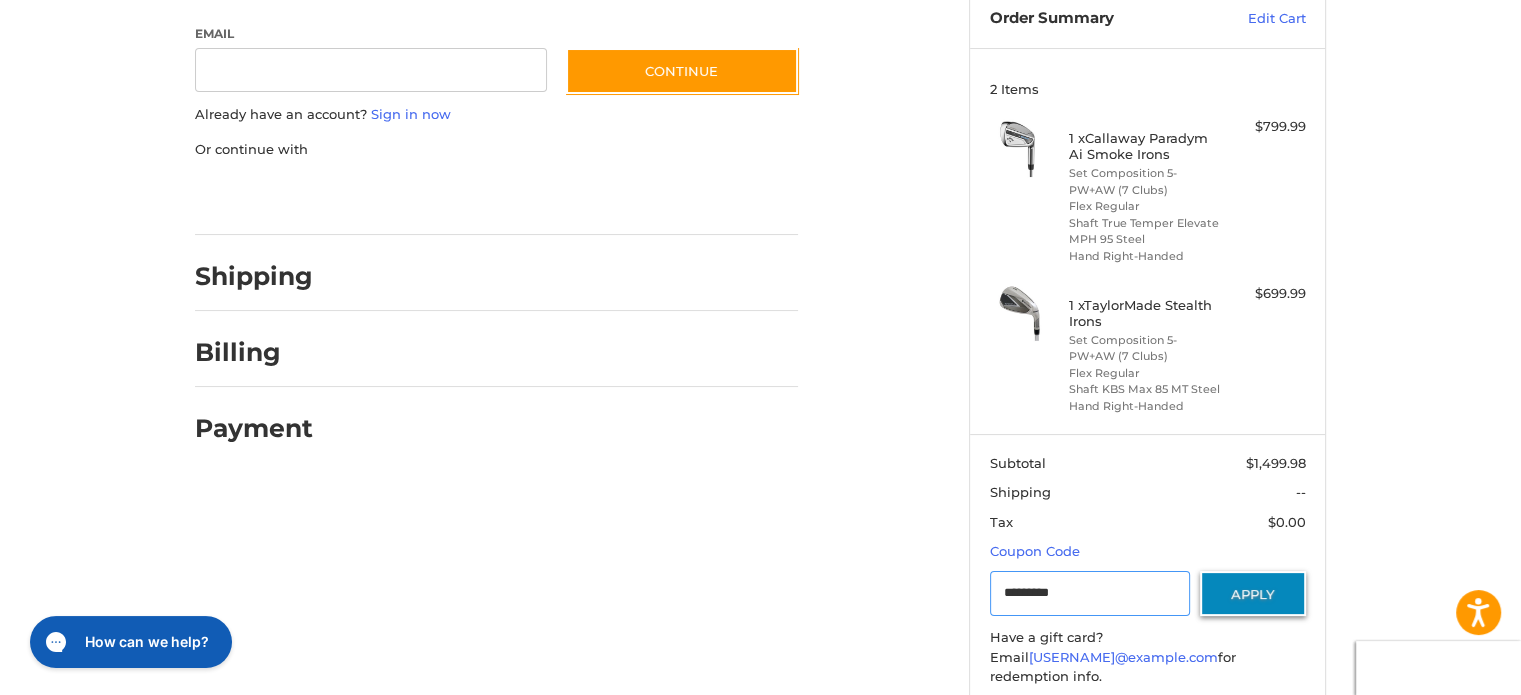 type on "*********" 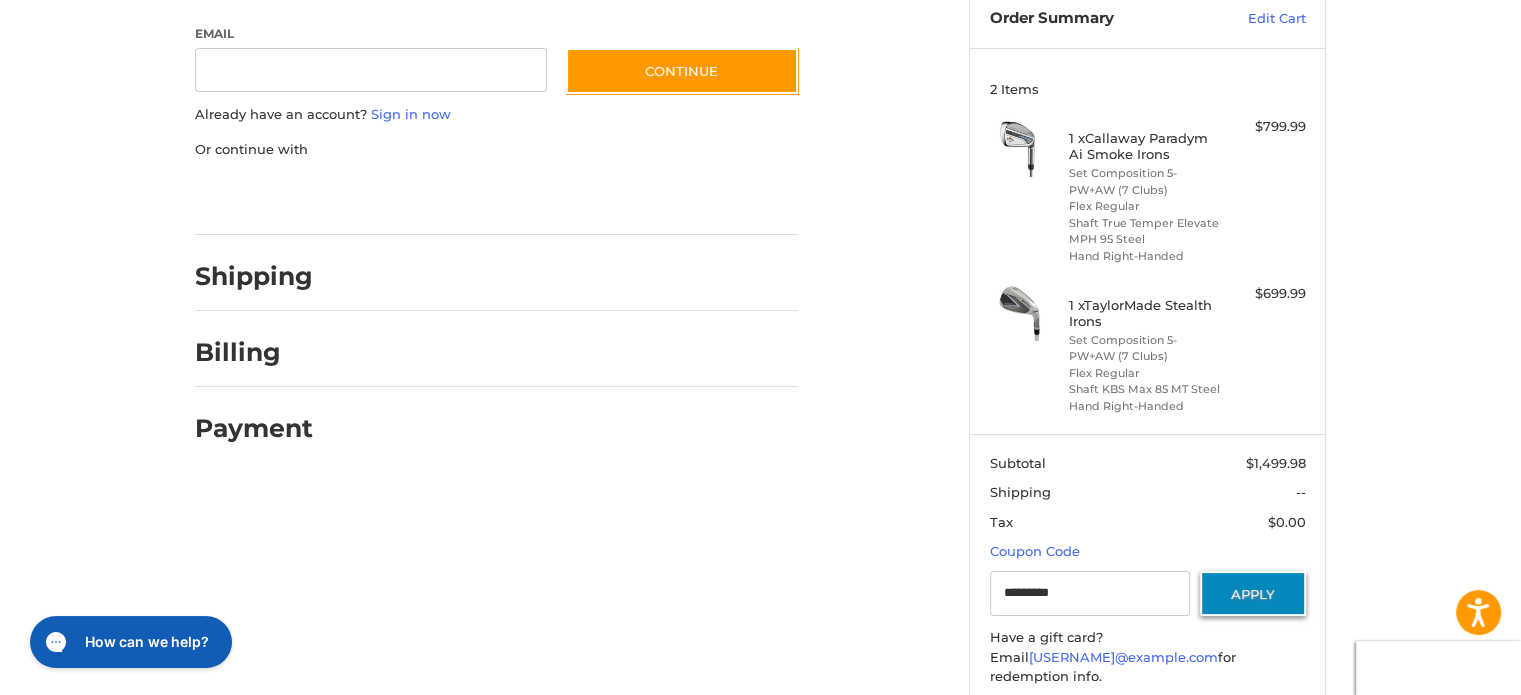 click on "Apply" at bounding box center [1253, 593] 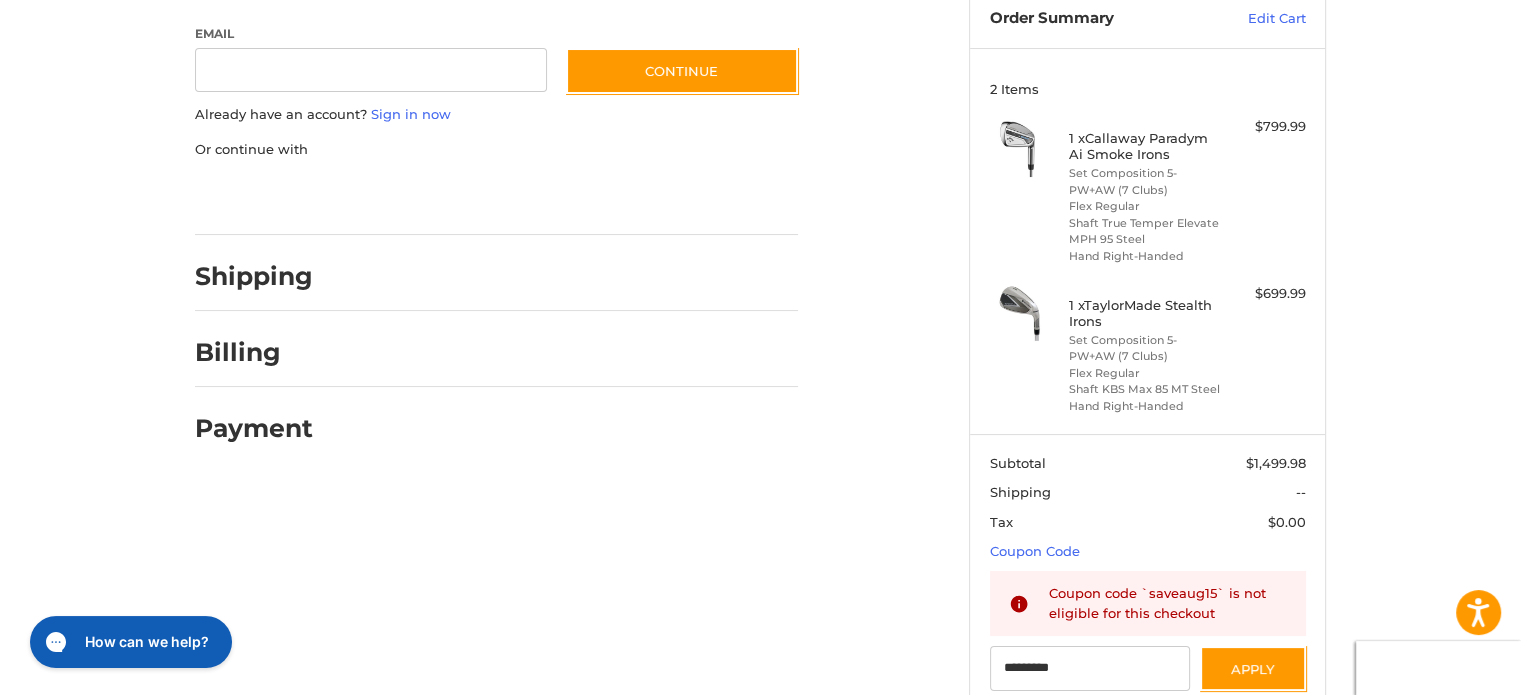 click on "$1,499.98" at bounding box center (1223, 464) 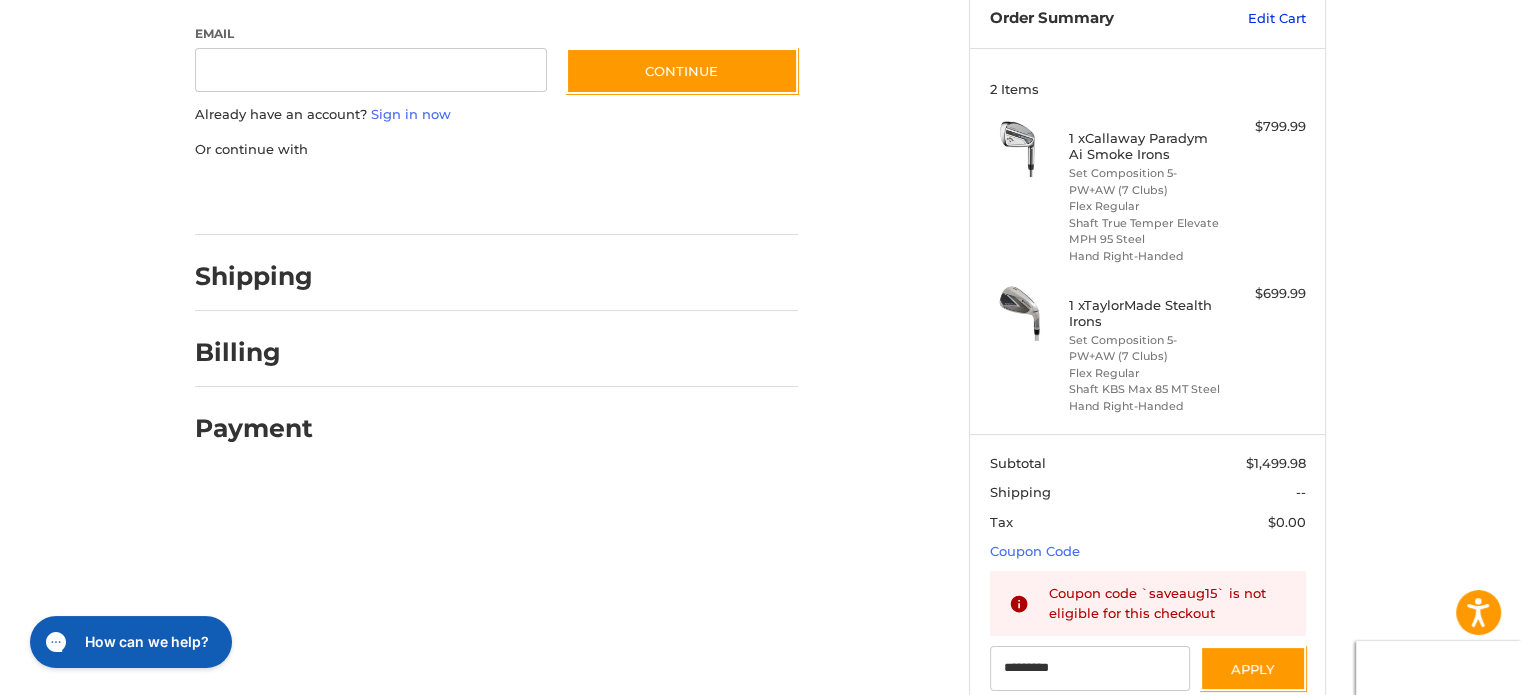 click on "Edit Cart" at bounding box center [1255, 19] 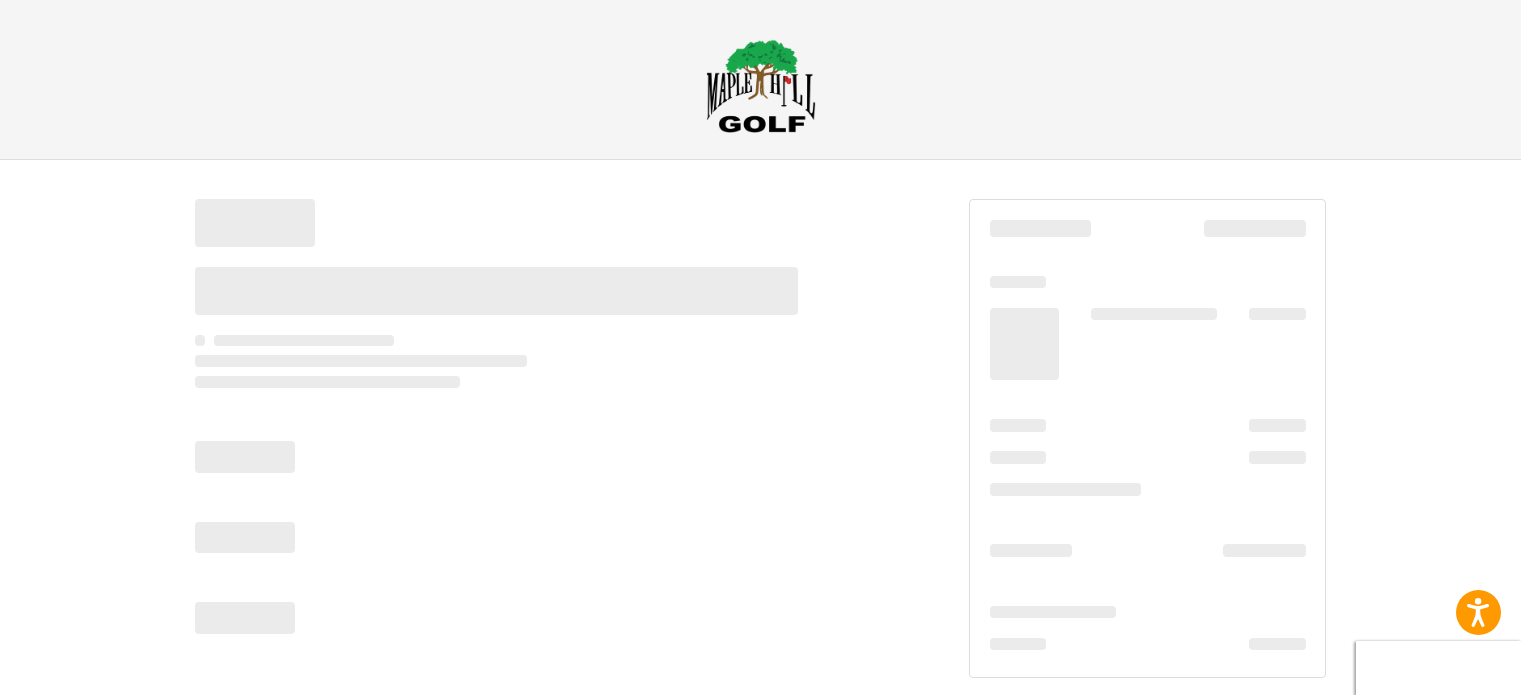 scroll, scrollTop: 0, scrollLeft: 0, axis: both 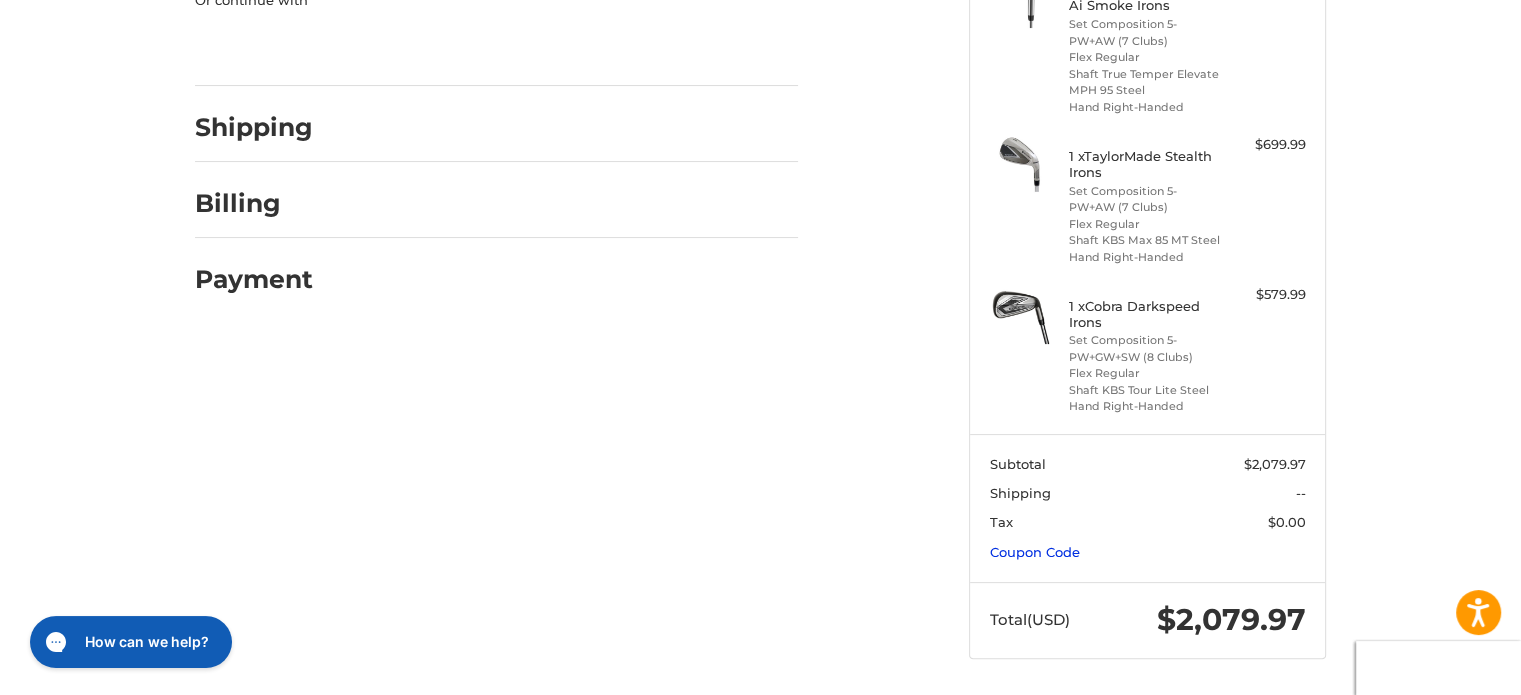 click on "Coupon Code" at bounding box center (1035, 552) 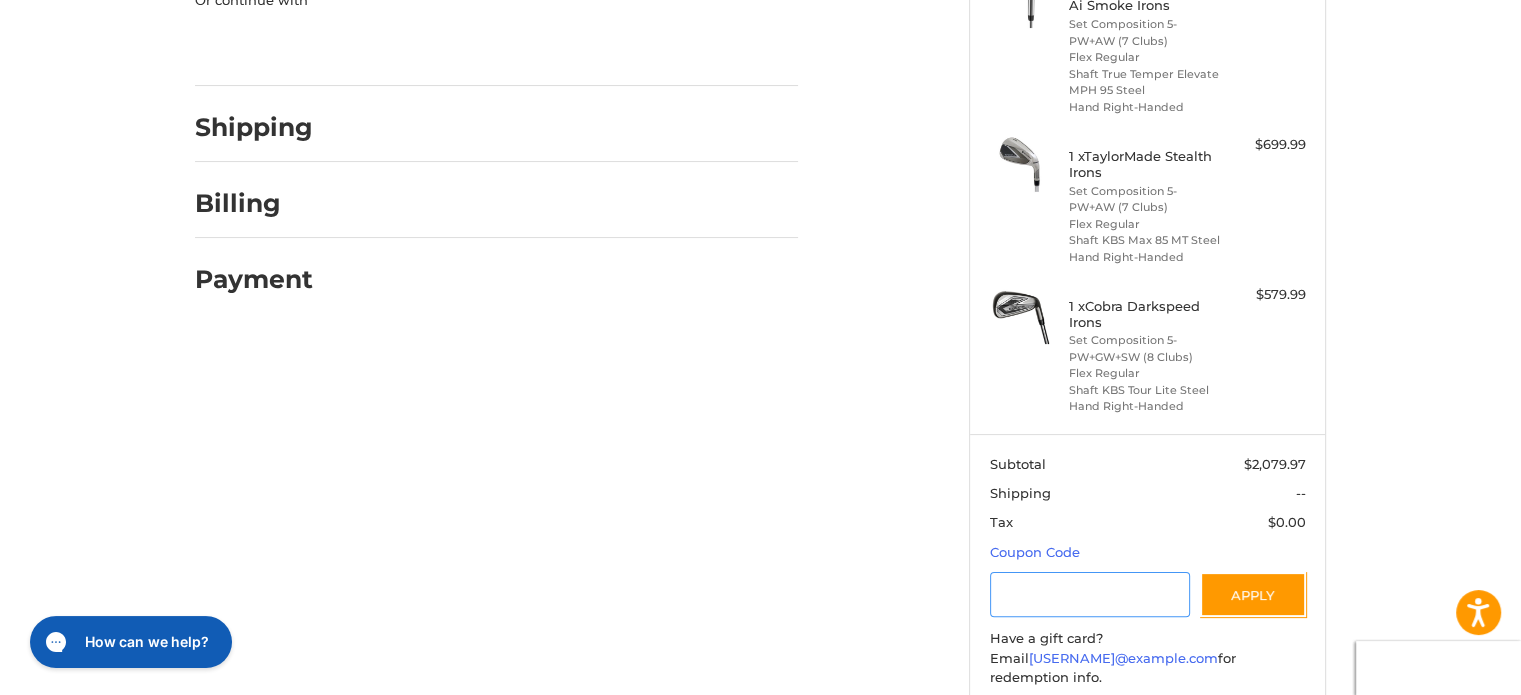 click at bounding box center (1090, 594) 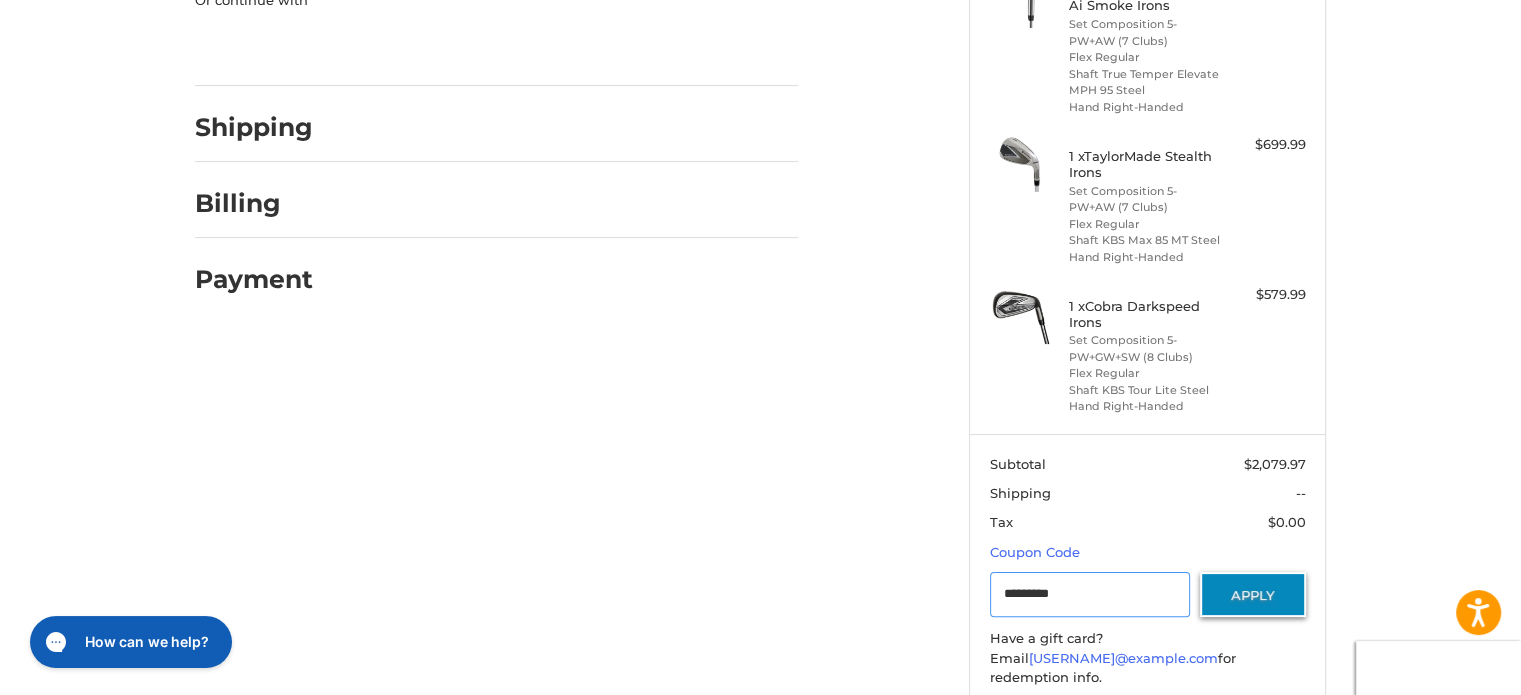 type on "*********" 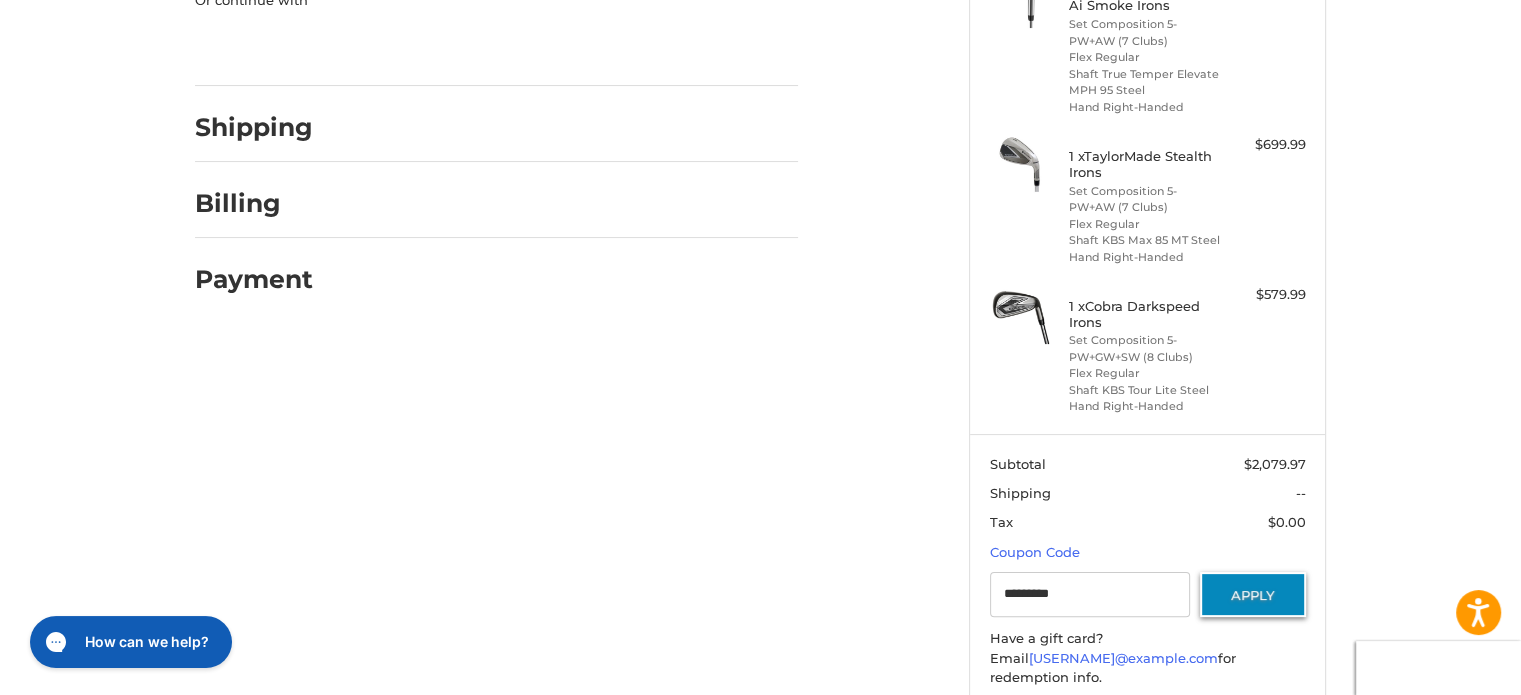 click on "Apply" at bounding box center [1253, 594] 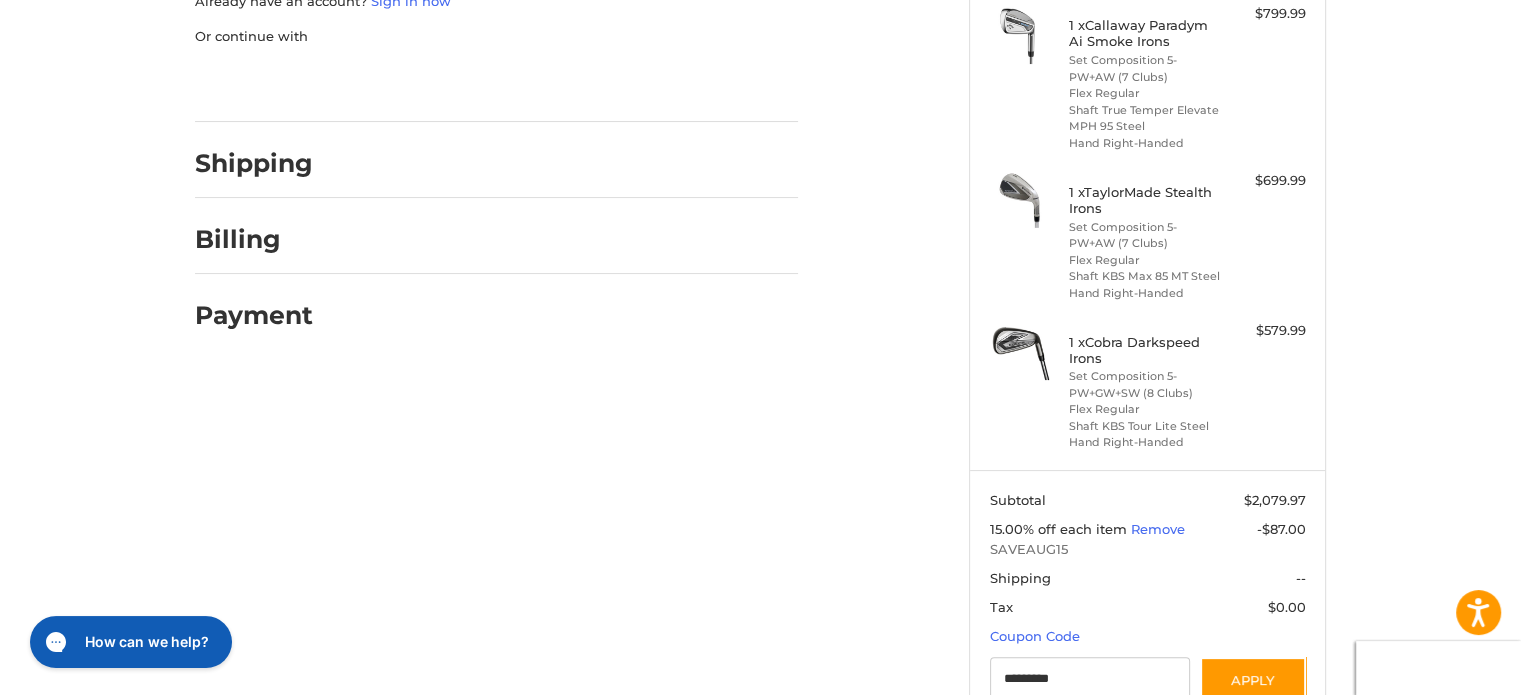 scroll, scrollTop: 315, scrollLeft: 0, axis: vertical 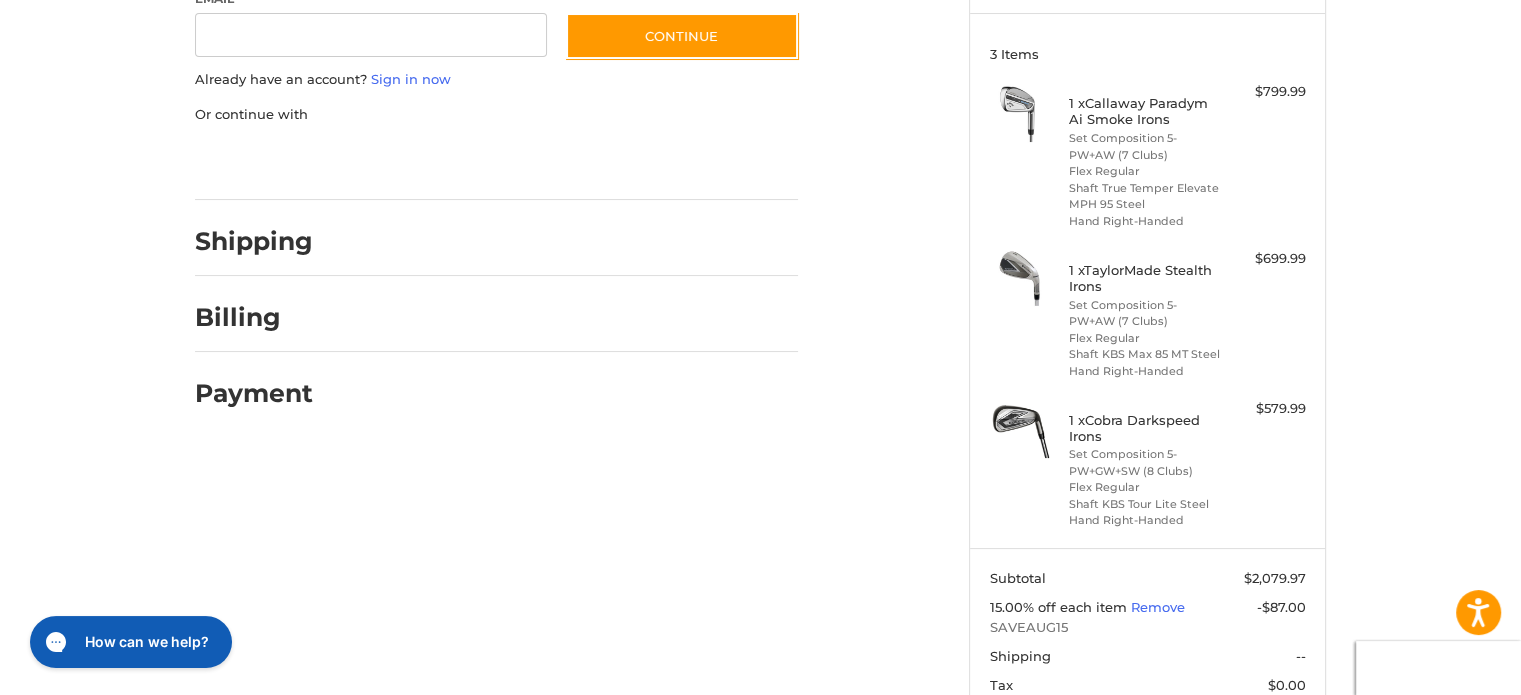click on "$799.99" at bounding box center (1266, 92) 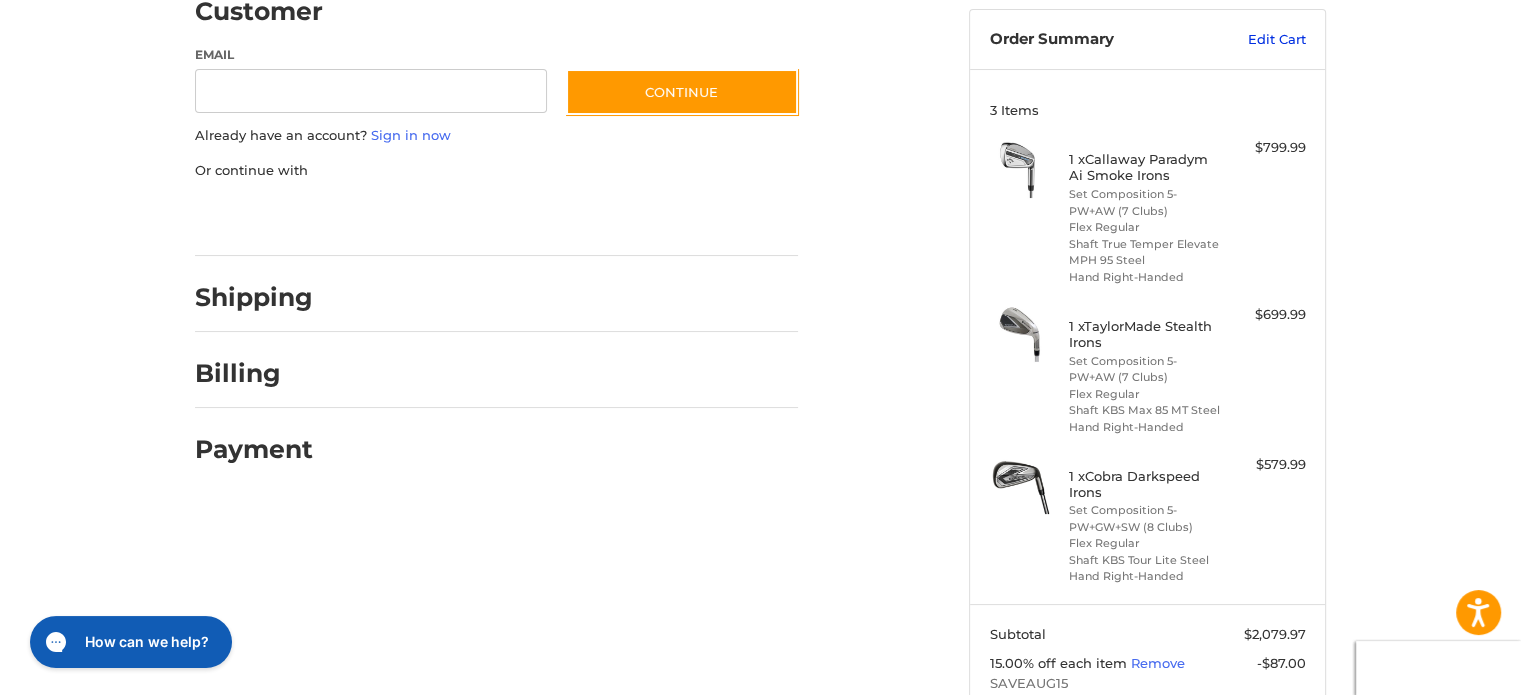 click on "Edit Cart" at bounding box center [1255, 40] 